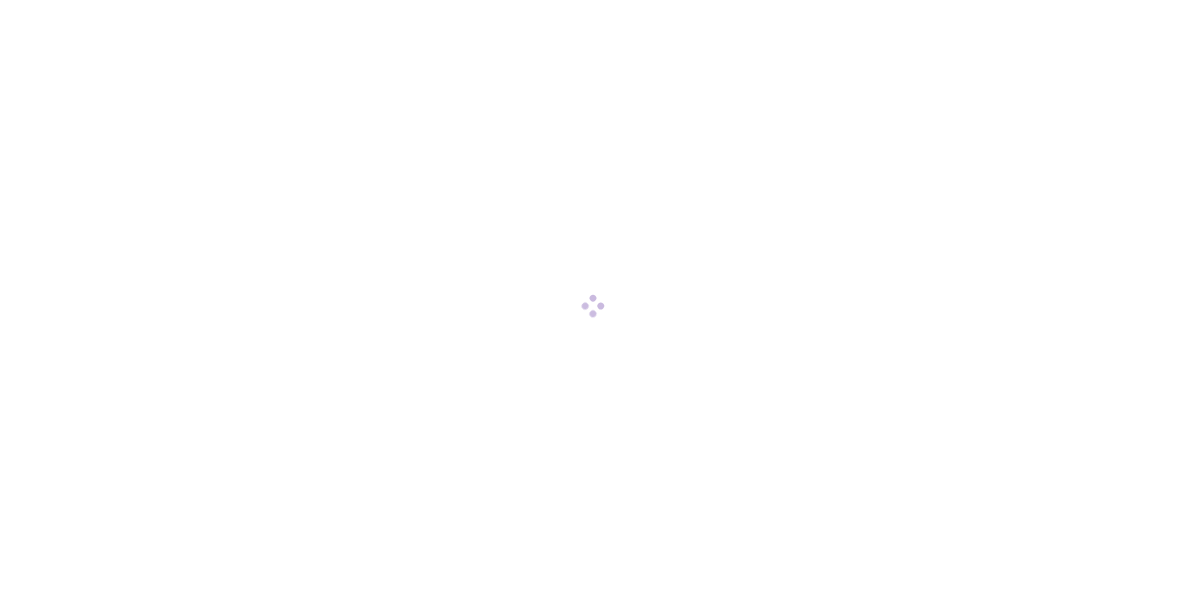 scroll, scrollTop: 0, scrollLeft: 0, axis: both 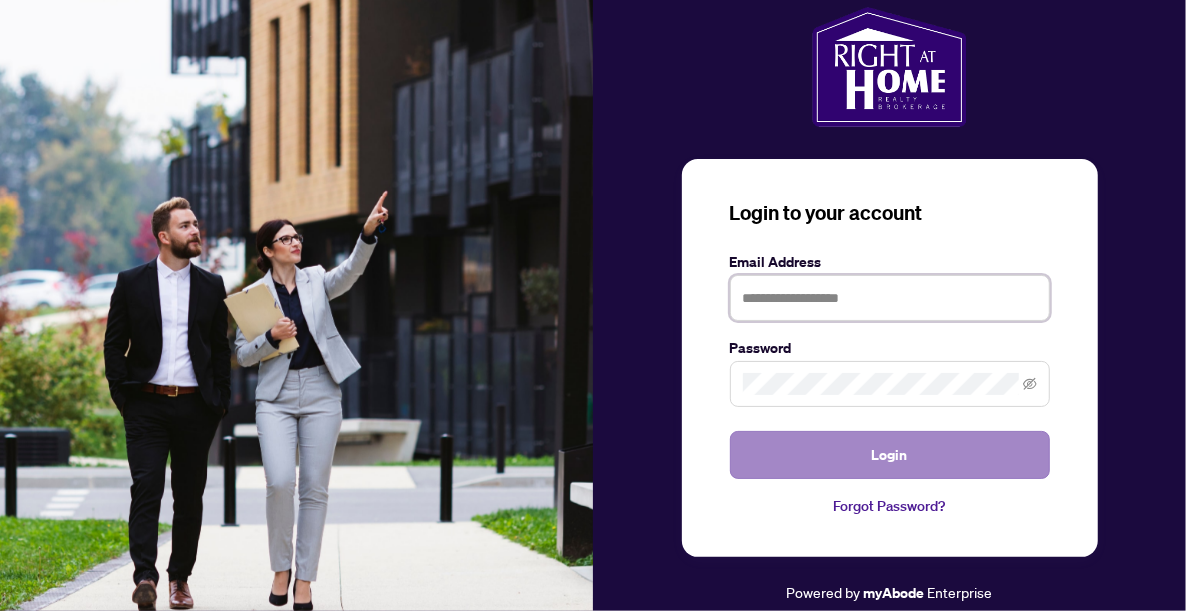 type on "**********" 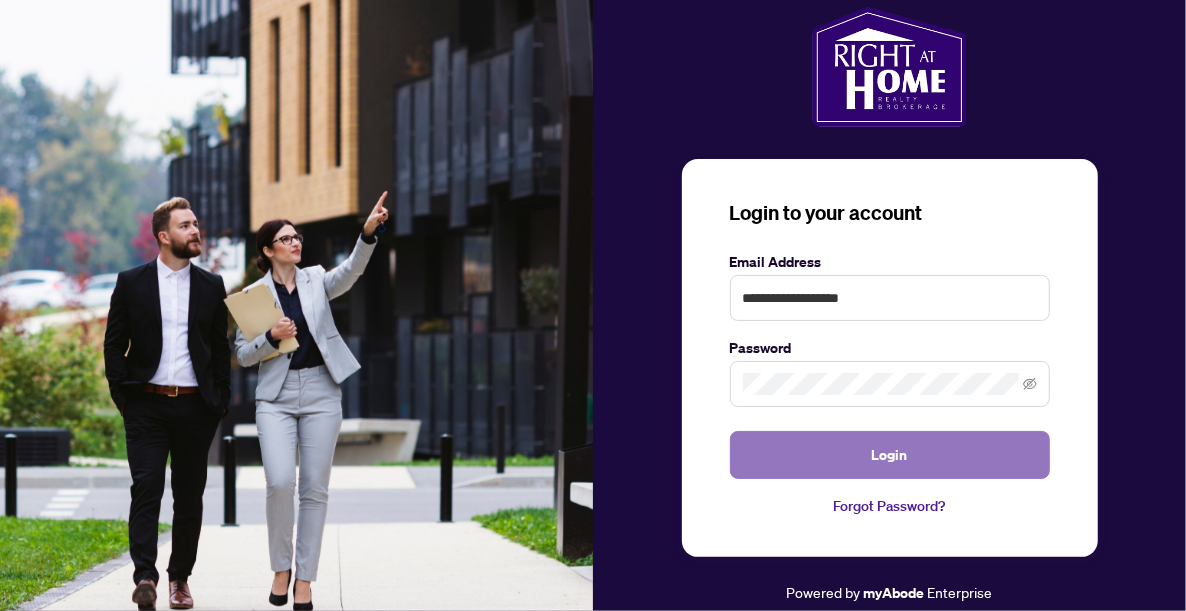 click on "Login" at bounding box center (890, 455) 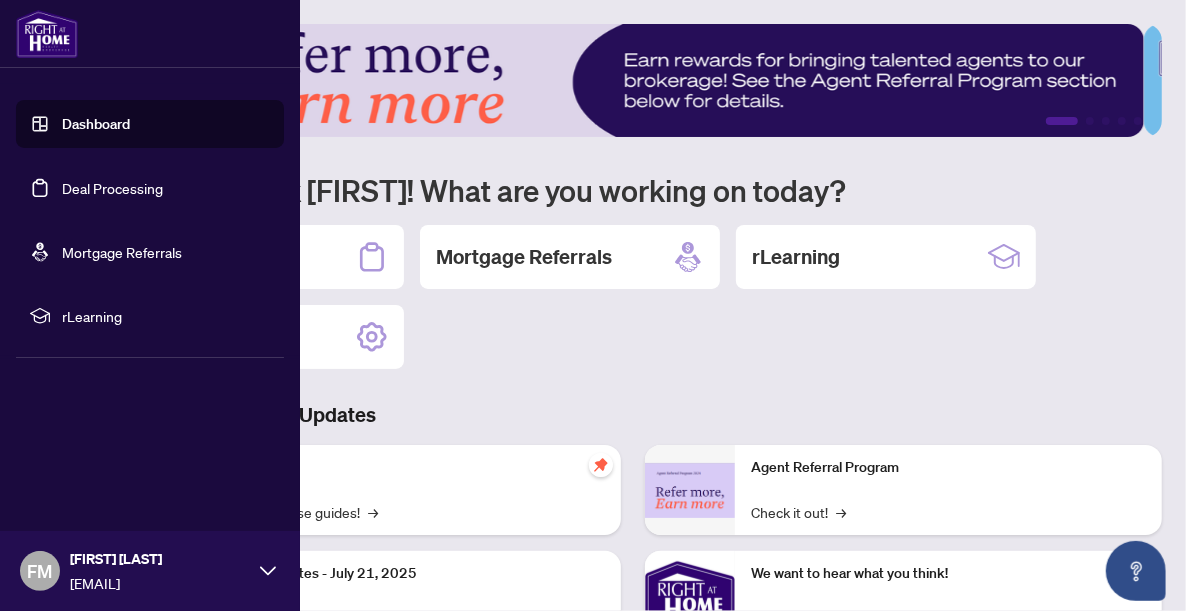 click on "Dashboard" at bounding box center (96, 124) 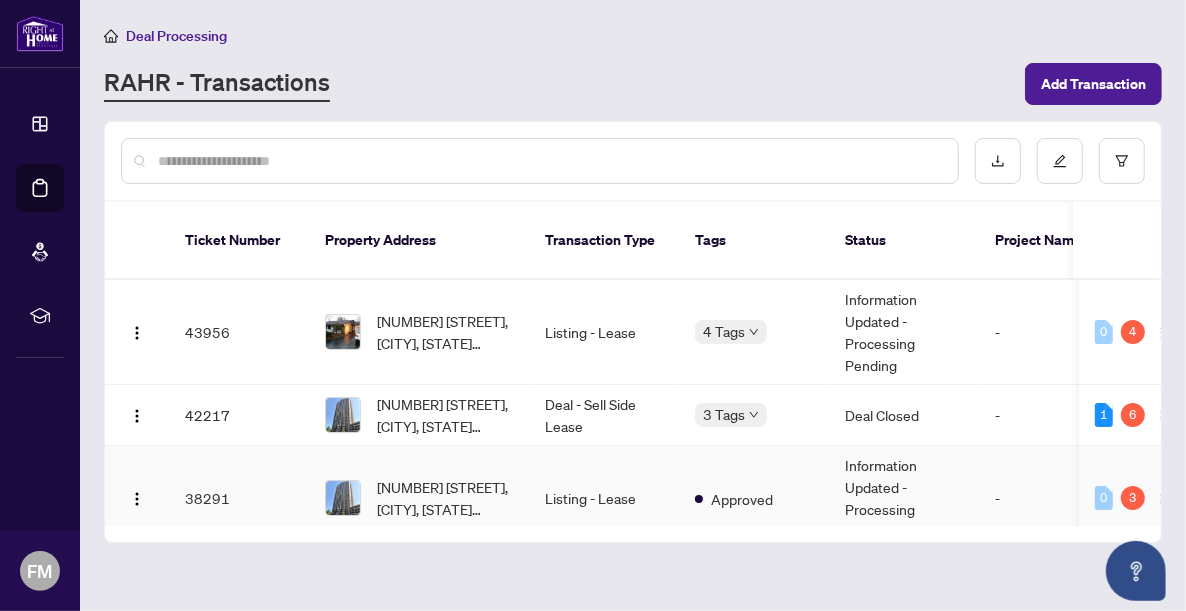click on "Listing - Lease" at bounding box center (604, 498) 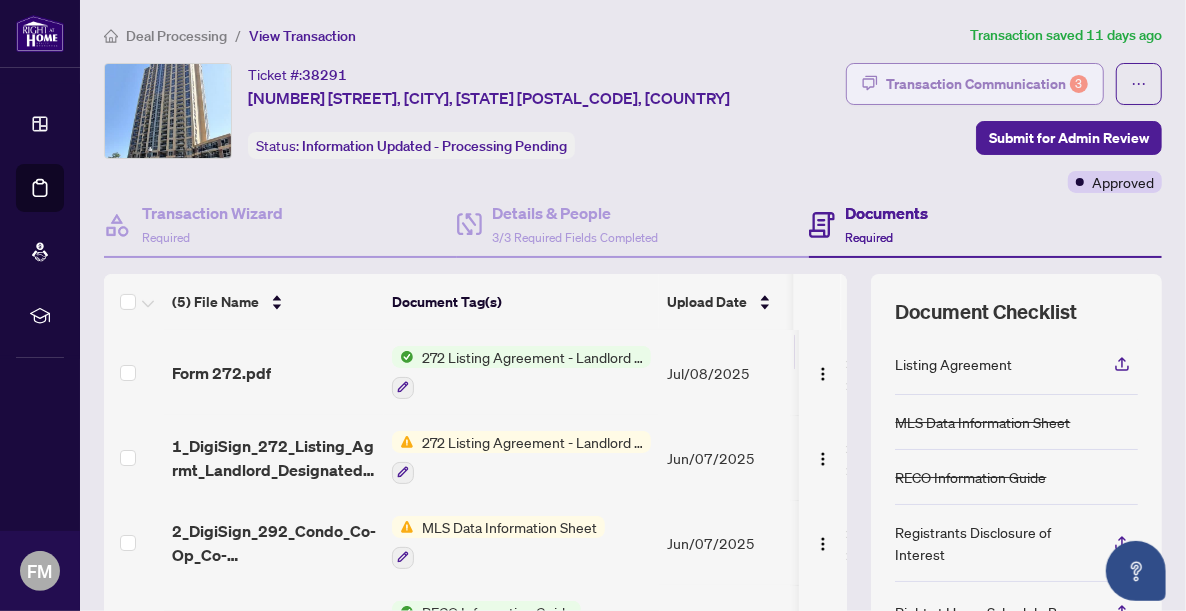 click on "Transaction Communication 3" at bounding box center [987, 84] 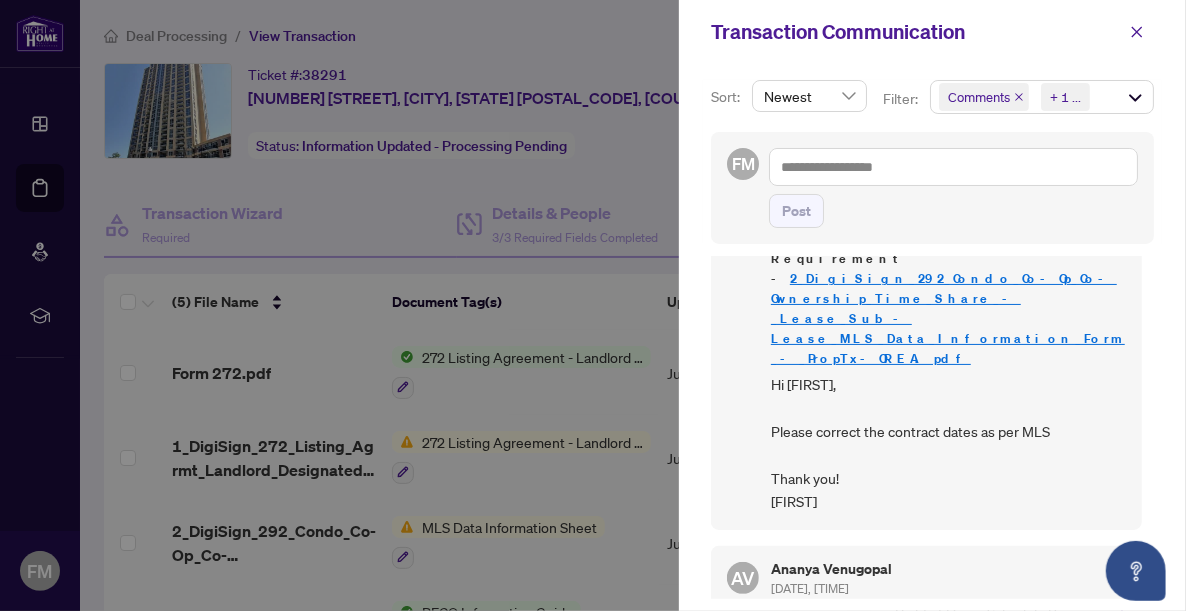 scroll, scrollTop: 335, scrollLeft: 0, axis: vertical 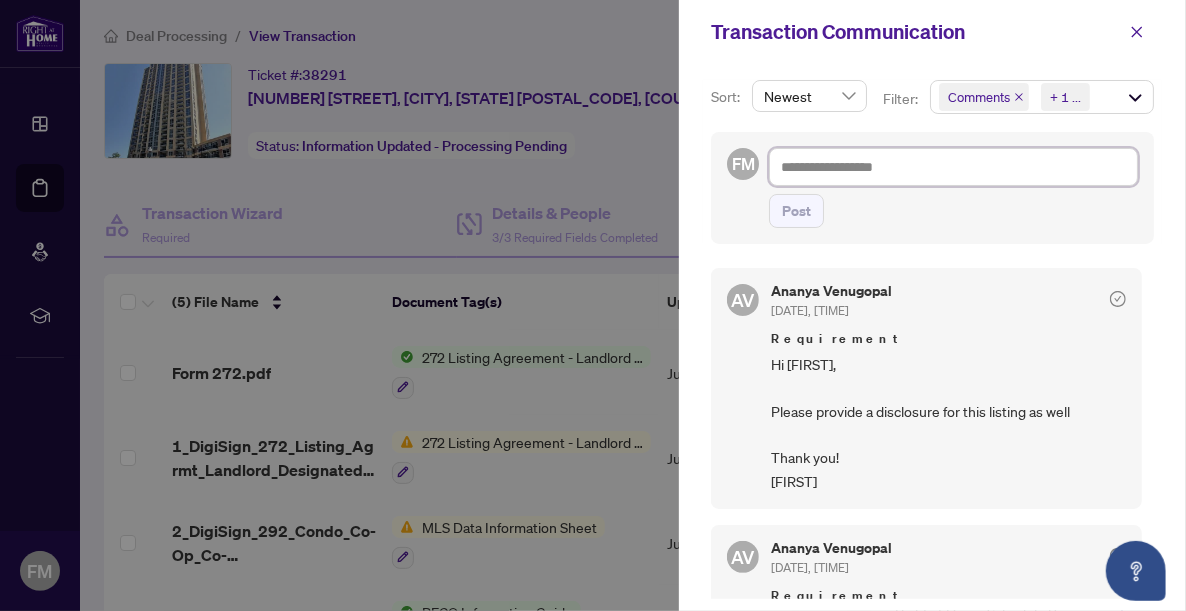 click at bounding box center [953, 167] 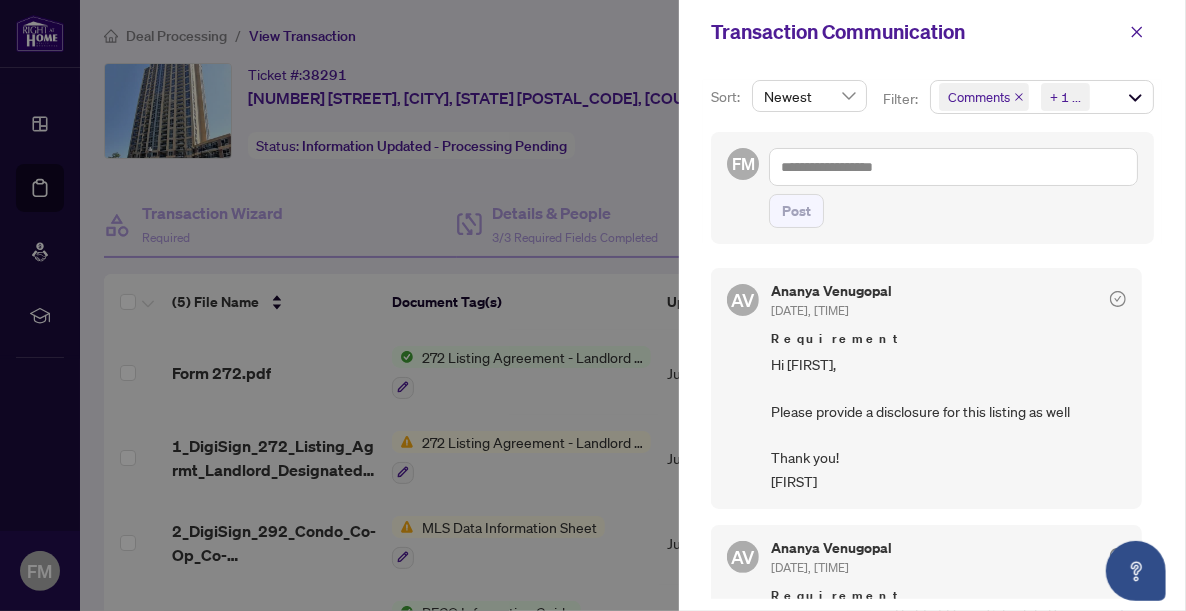 click at bounding box center [593, 305] 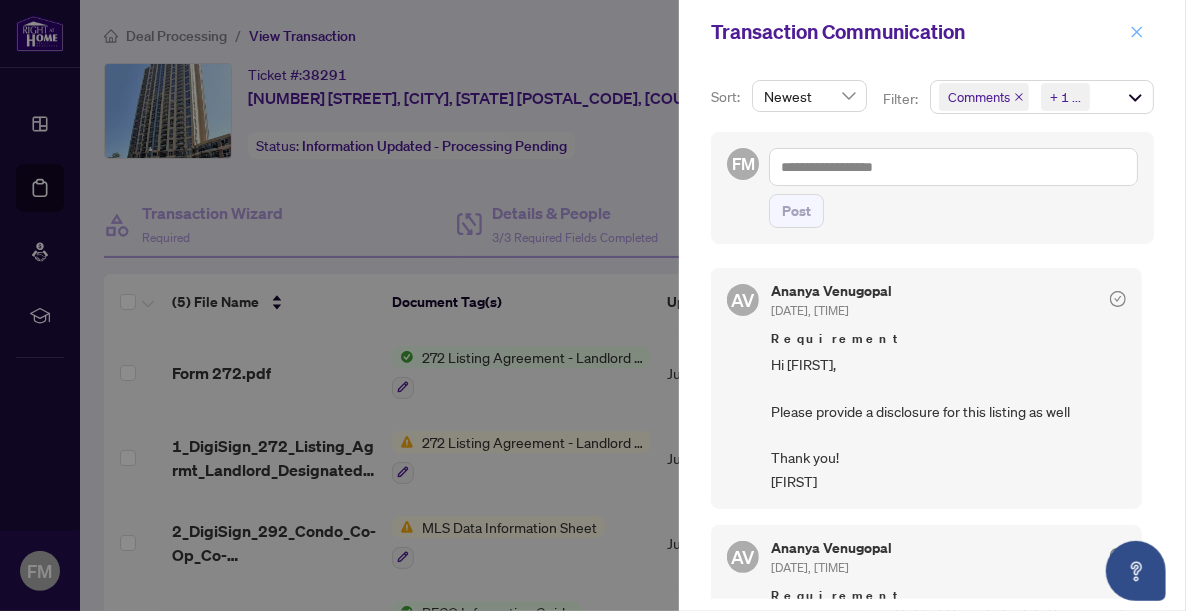 click 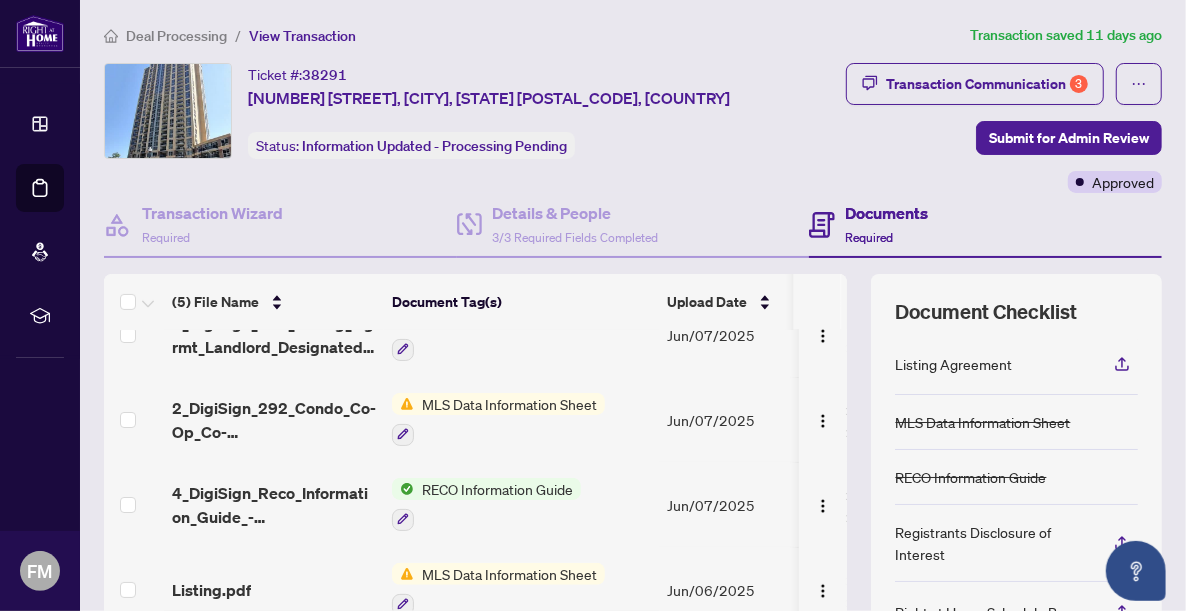 scroll, scrollTop: 128, scrollLeft: 0, axis: vertical 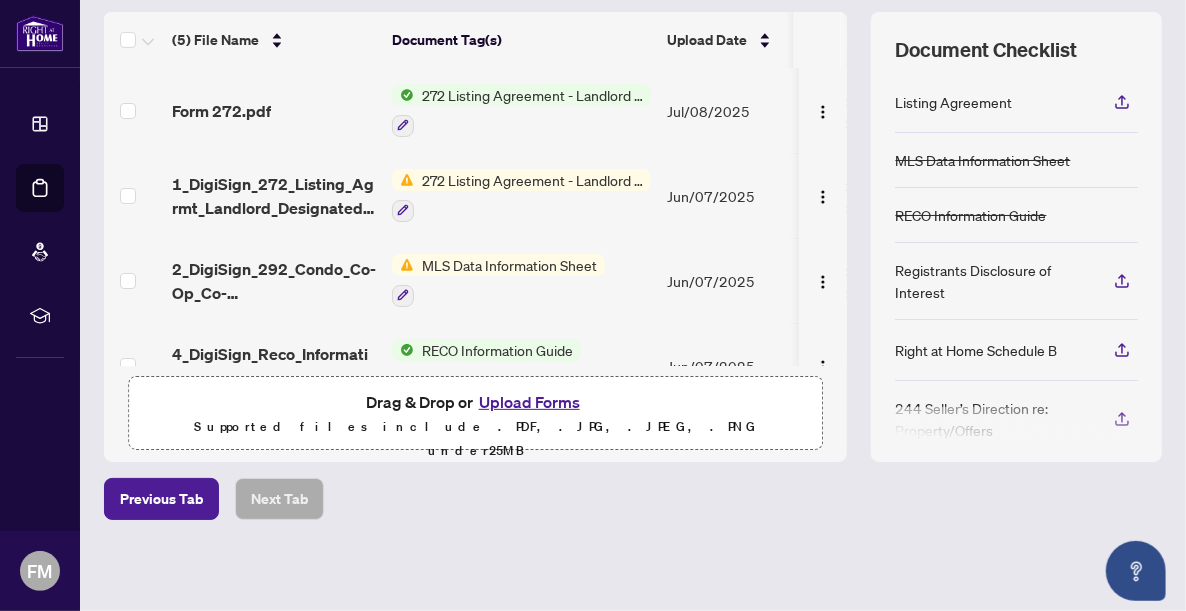 click on "Upload Forms" at bounding box center (529, 402) 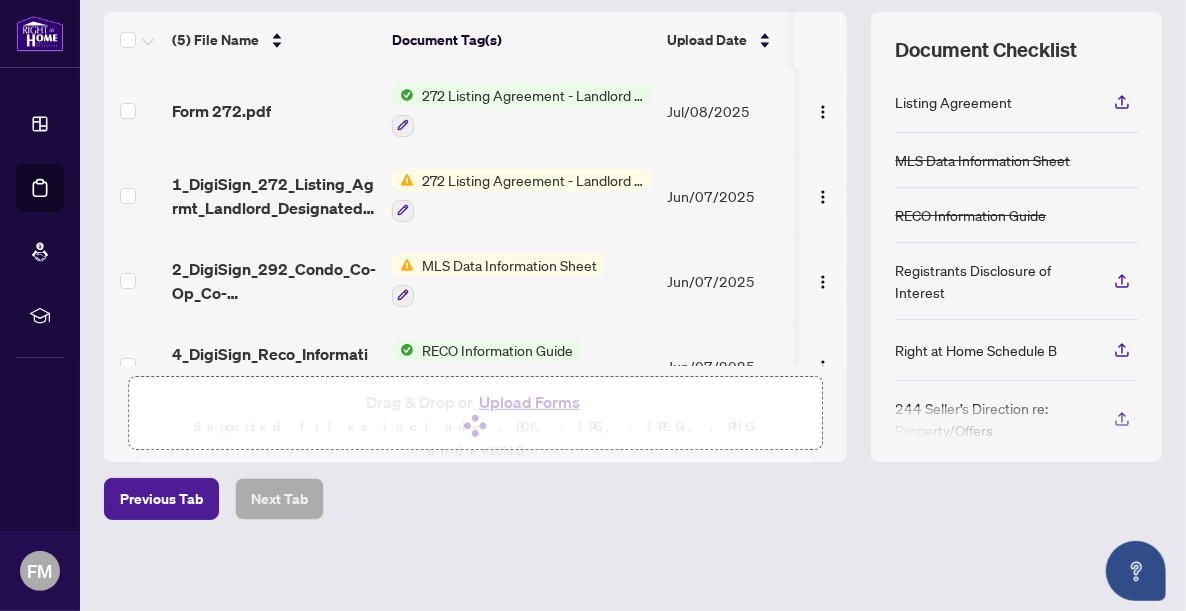 scroll, scrollTop: 0, scrollLeft: 0, axis: both 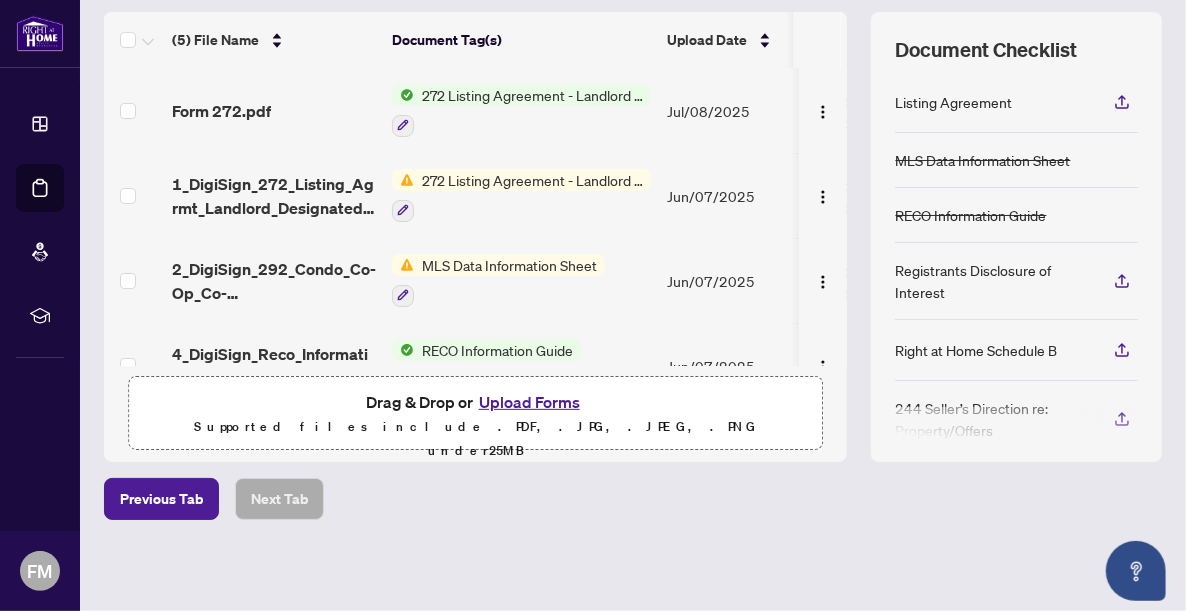 click at bounding box center (823, 280) 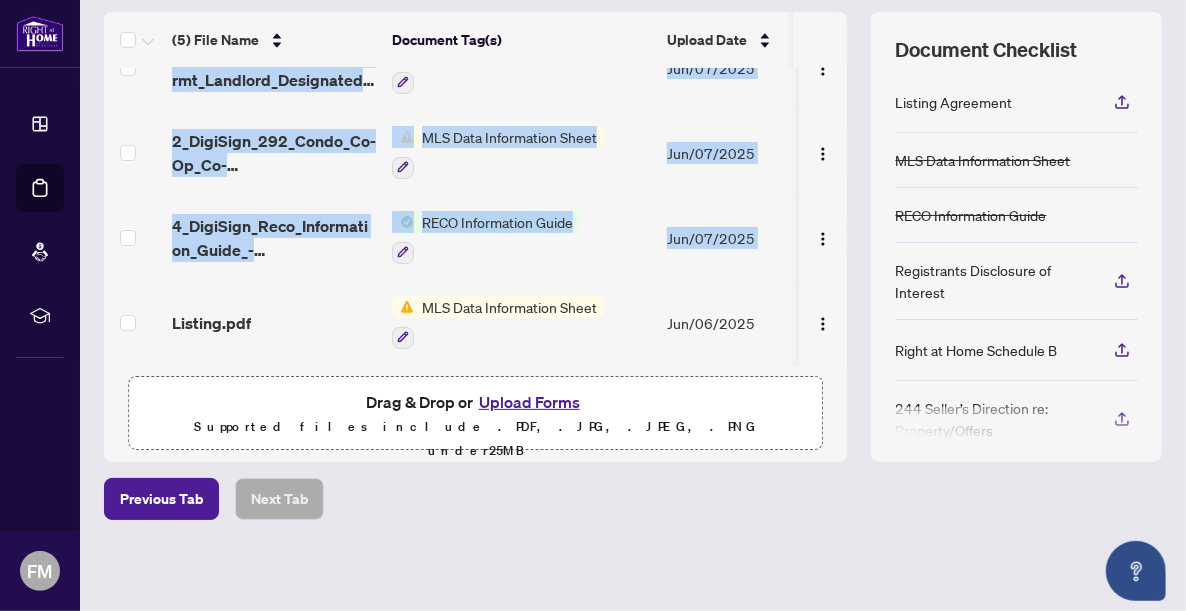 scroll, scrollTop: 128, scrollLeft: 91, axis: both 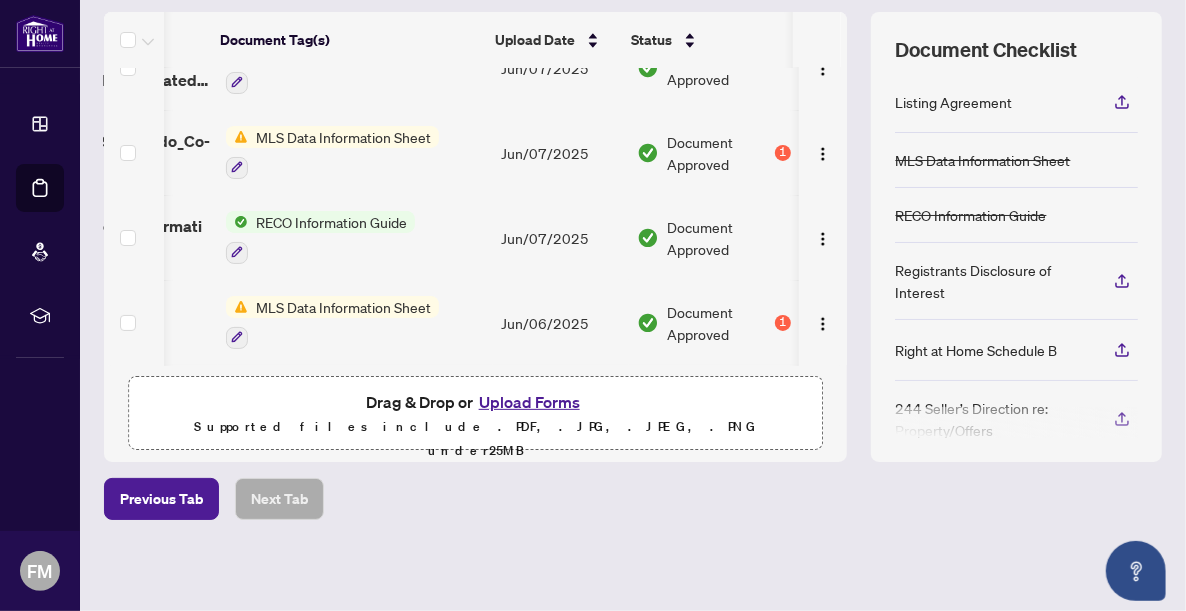 drag, startPoint x: 822, startPoint y: 307, endPoint x: 830, endPoint y: 214, distance: 93.34345 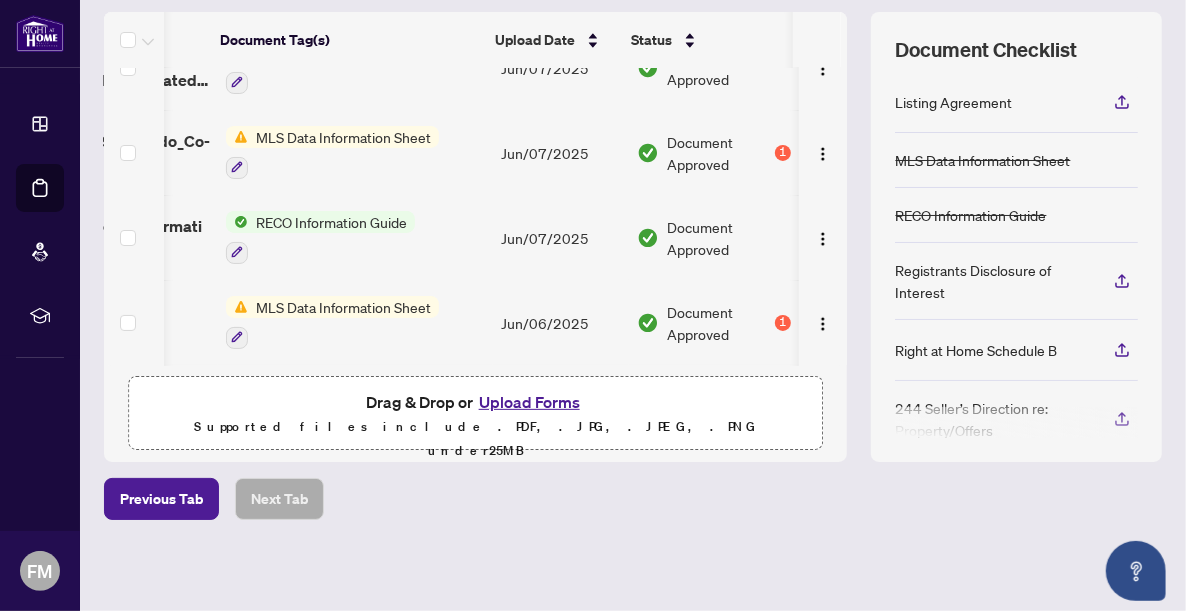 click on "MLS Data Information Sheet" at bounding box center (355, 322) 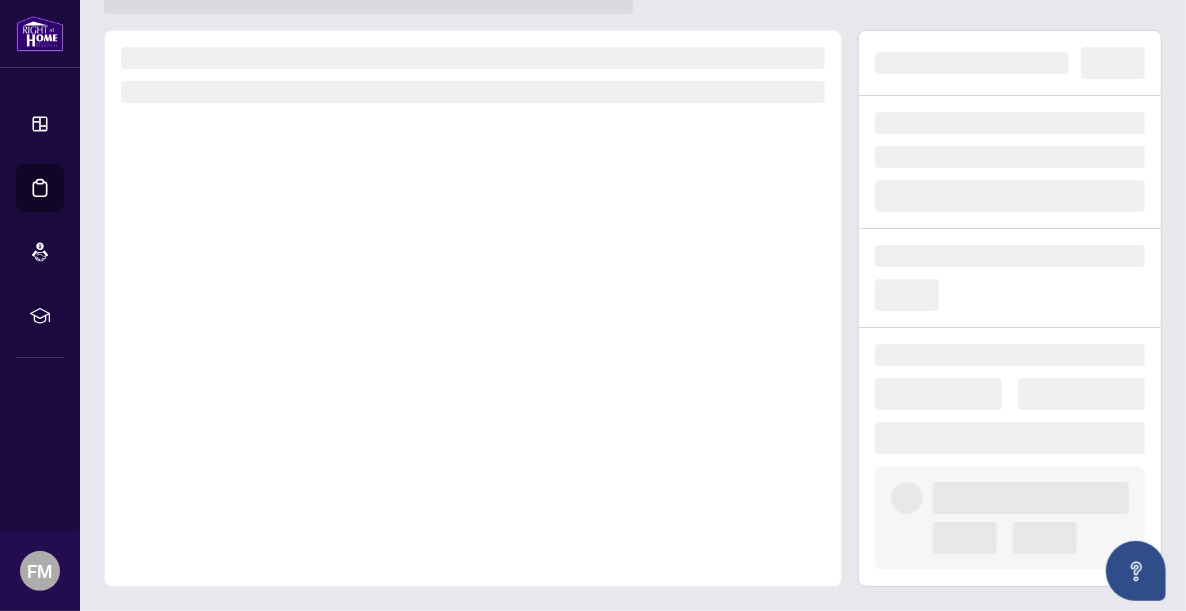 scroll, scrollTop: 69, scrollLeft: 0, axis: vertical 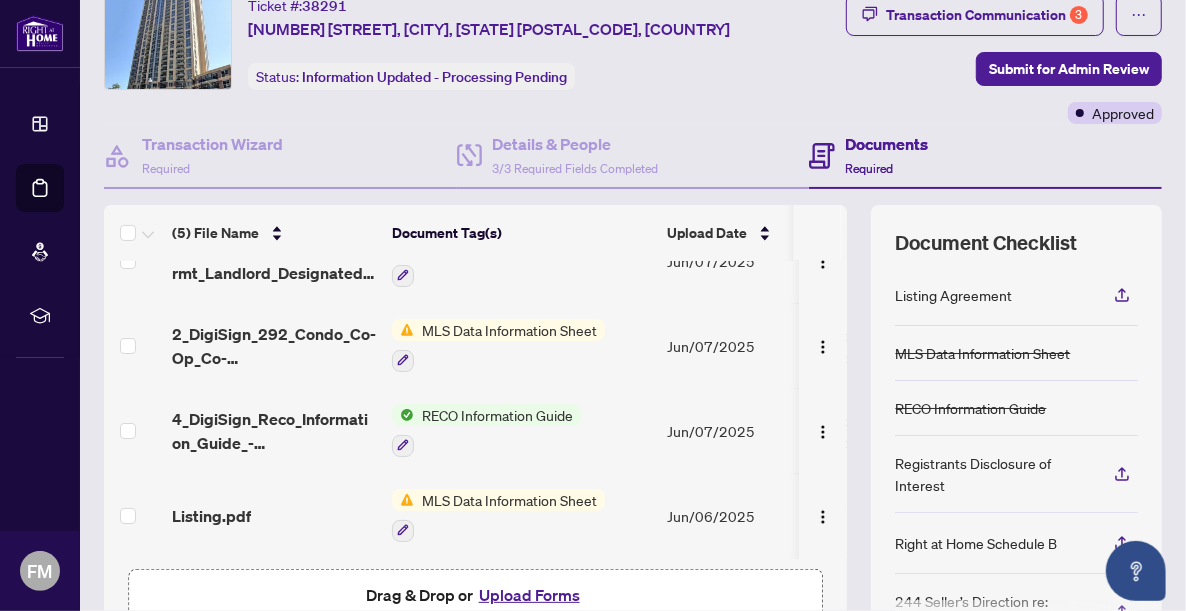 click on "Upload Forms" at bounding box center [529, 595] 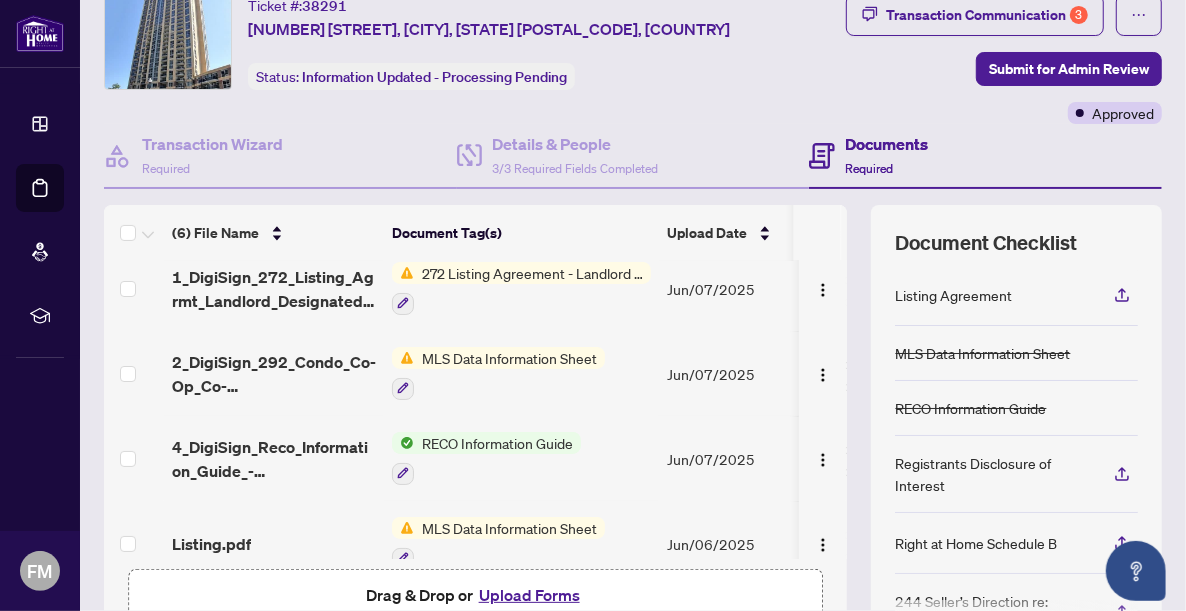 scroll, scrollTop: 193, scrollLeft: 0, axis: vertical 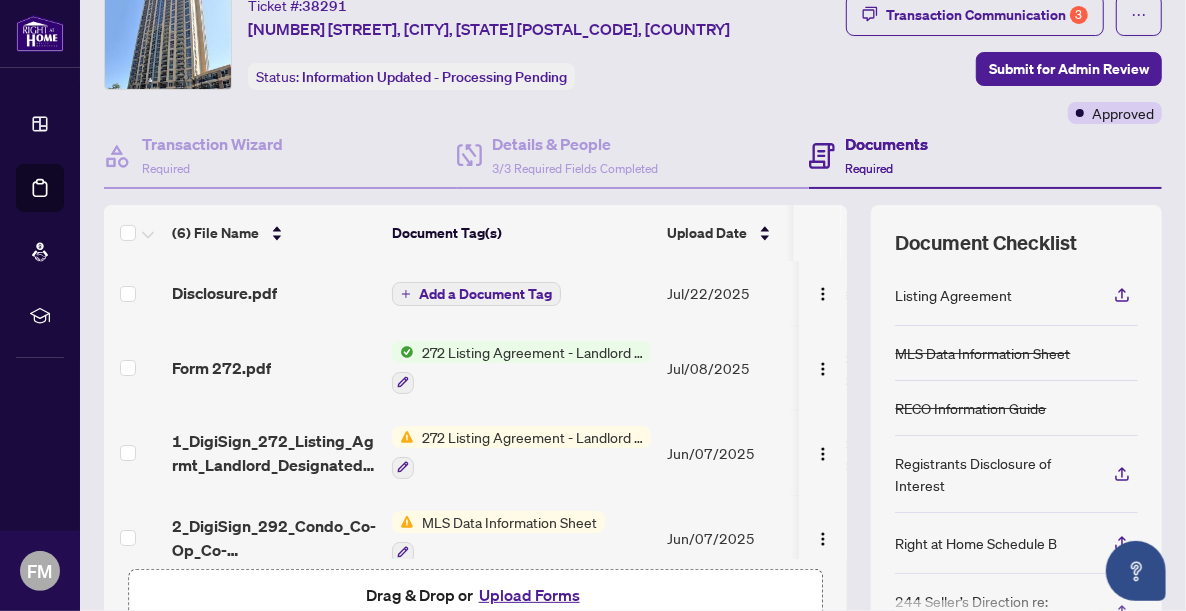 click on "Add a Document Tag" at bounding box center [485, 294] 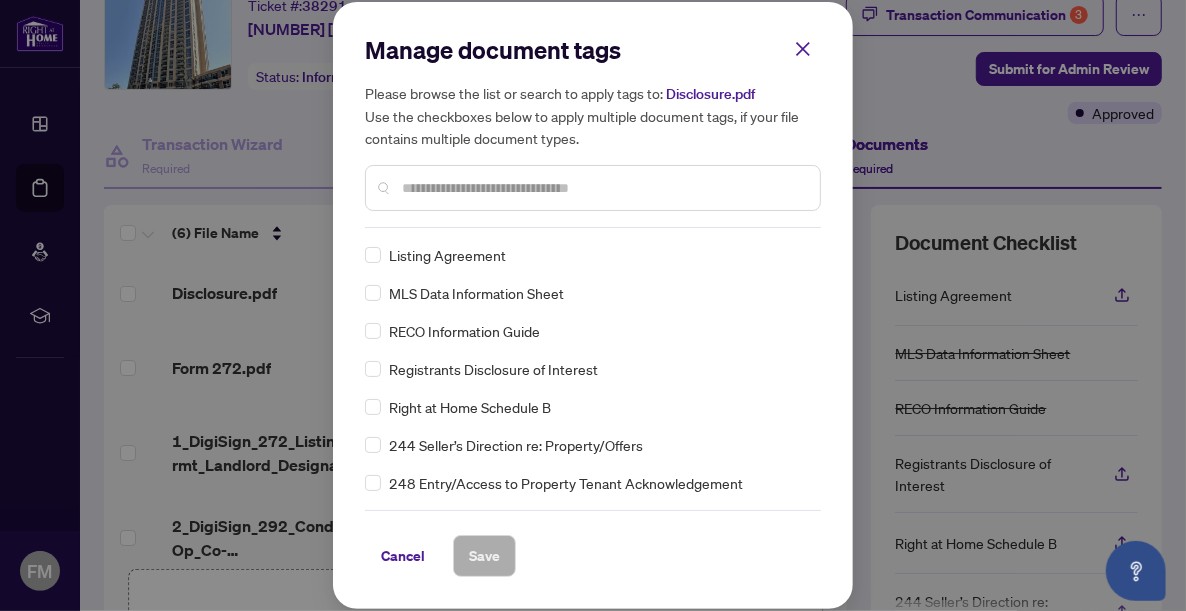 click on "MLS Data Information Sheet" at bounding box center [476, 293] 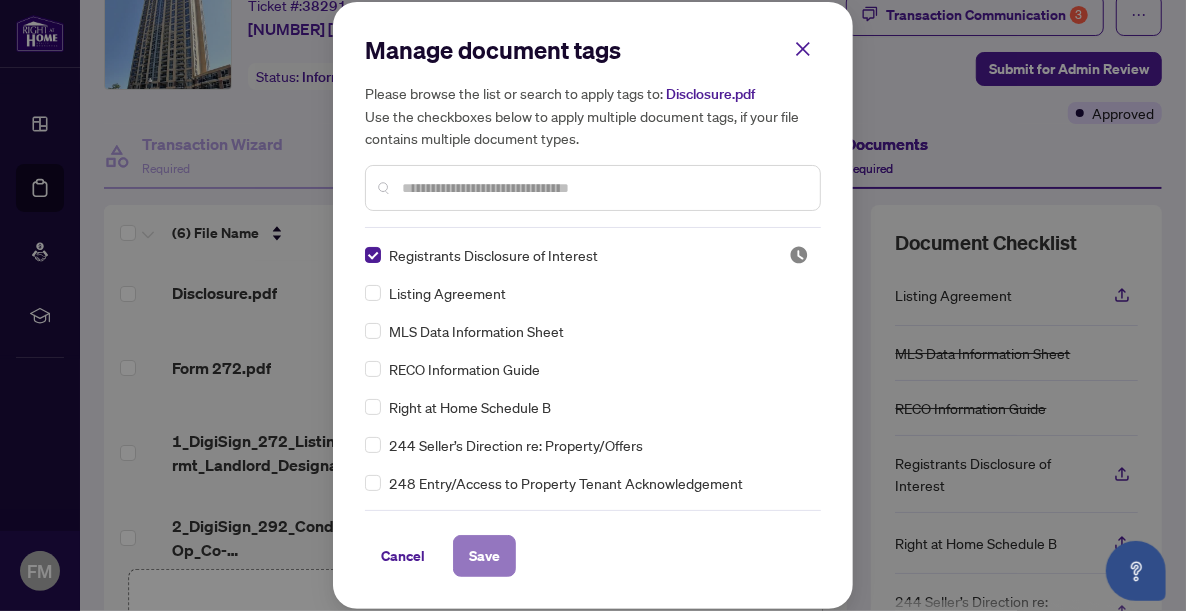 click on "Save" at bounding box center [484, 556] 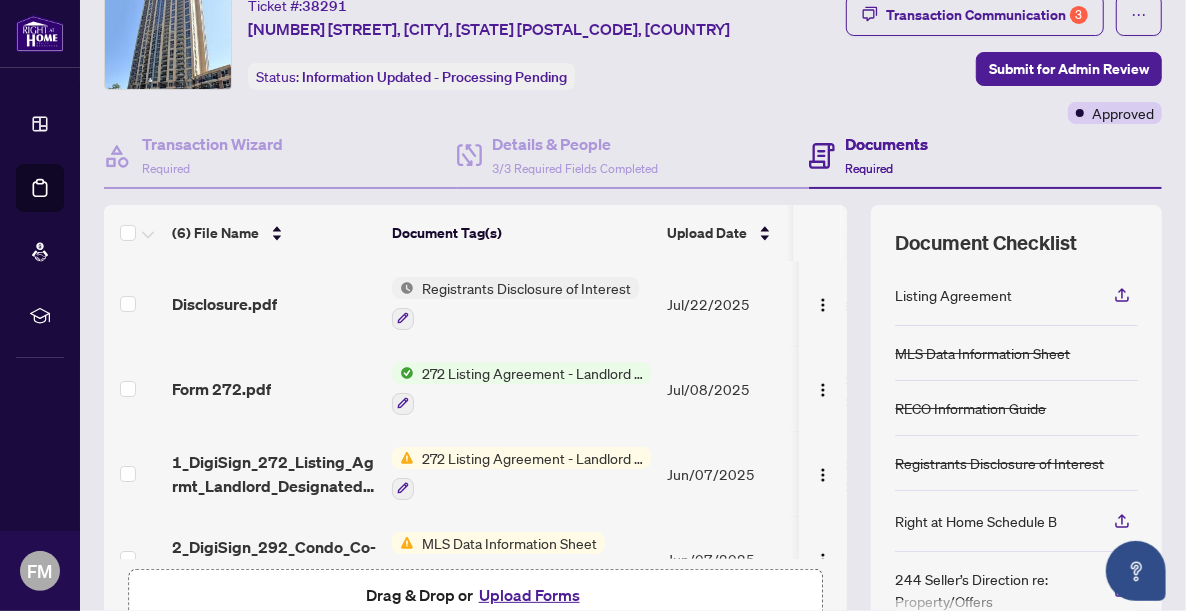 click on "272 Listing Agreement - Landlord Designated Representation Agreement Authority
to Offer for Lease" at bounding box center (532, 458) 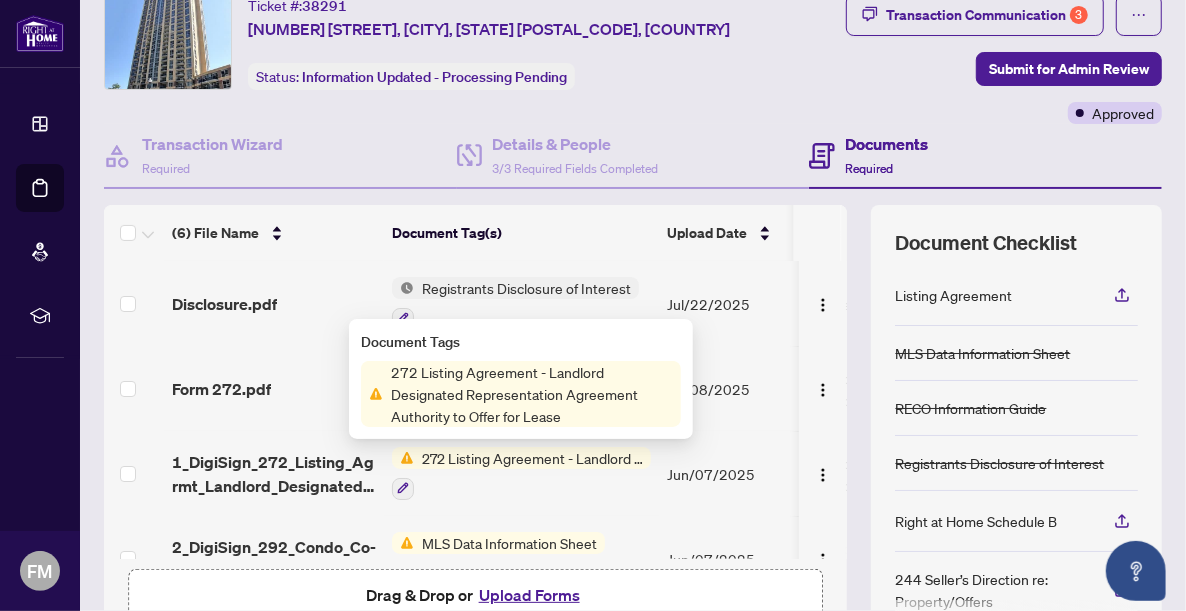 click on "272 Listing Agreement - Landlord Designated Representation Agreement Authority
to Offer for Lease" at bounding box center (532, 458) 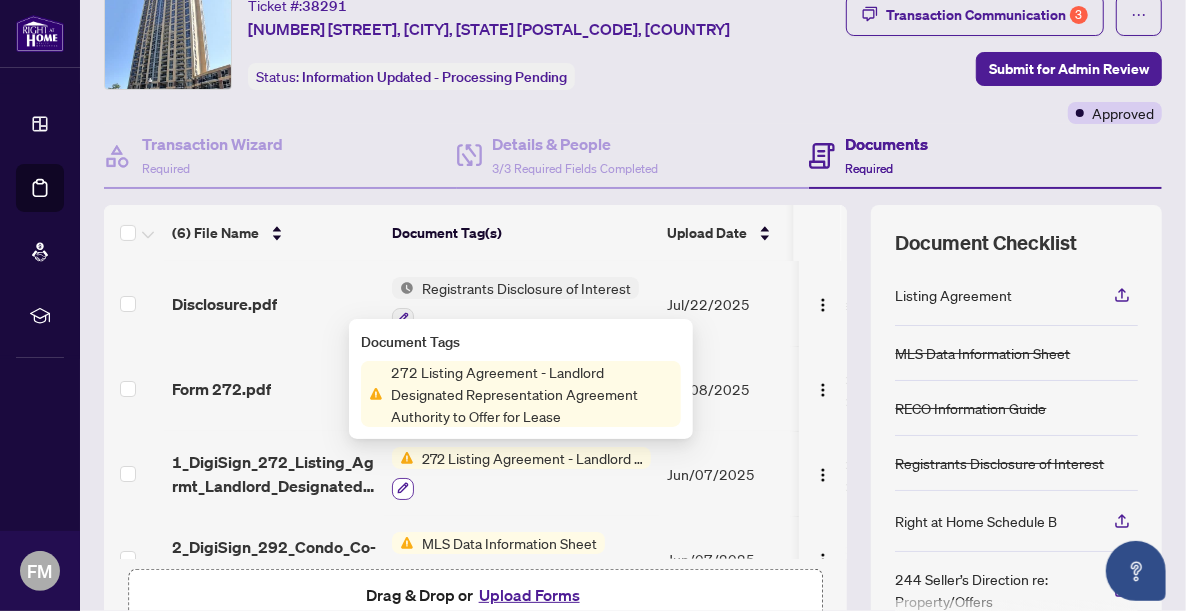 click 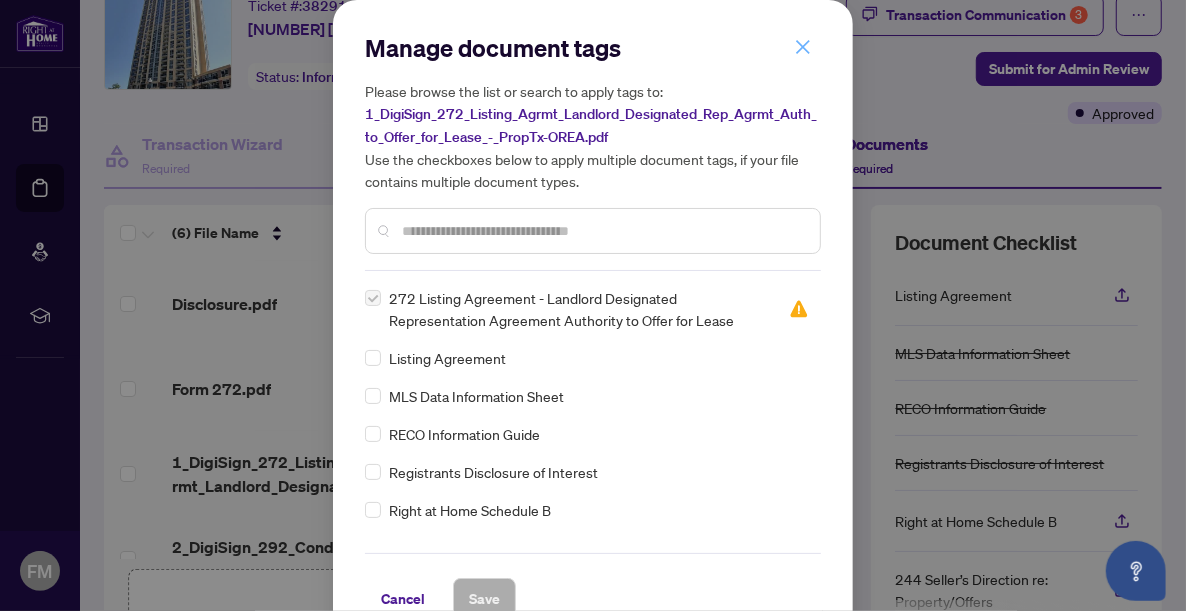 click 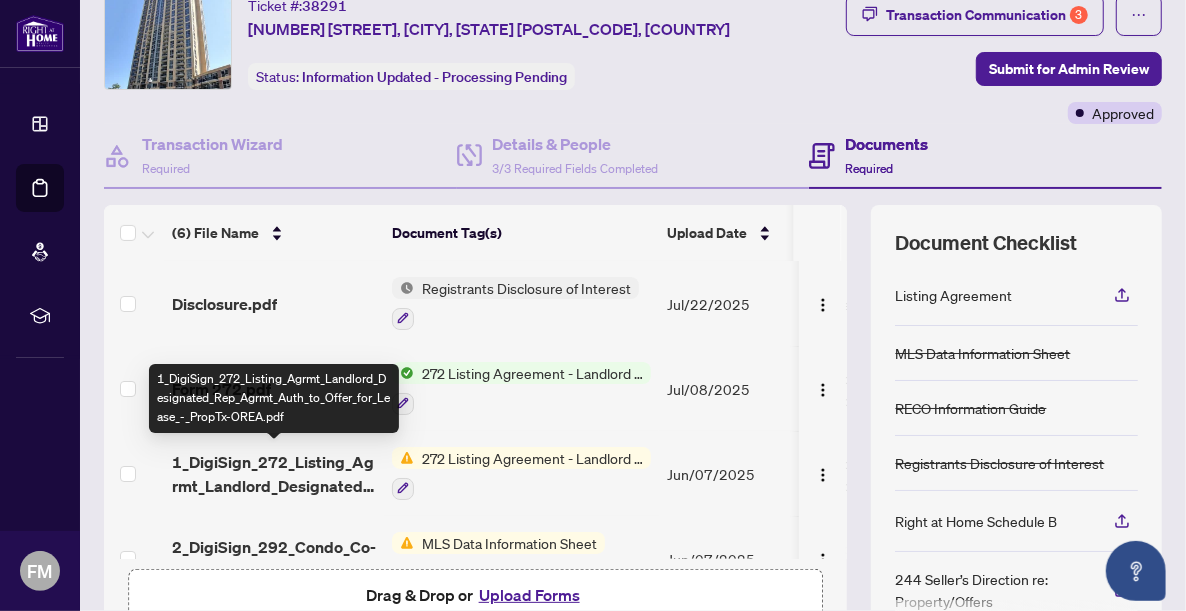 click on "1_DigiSign_272_Listing_Agrmt_Landlord_Designated_Rep_Agrmt_Auth_to_Offer_for_Lease_-_PropTx-OREA.pdf" at bounding box center [274, 474] 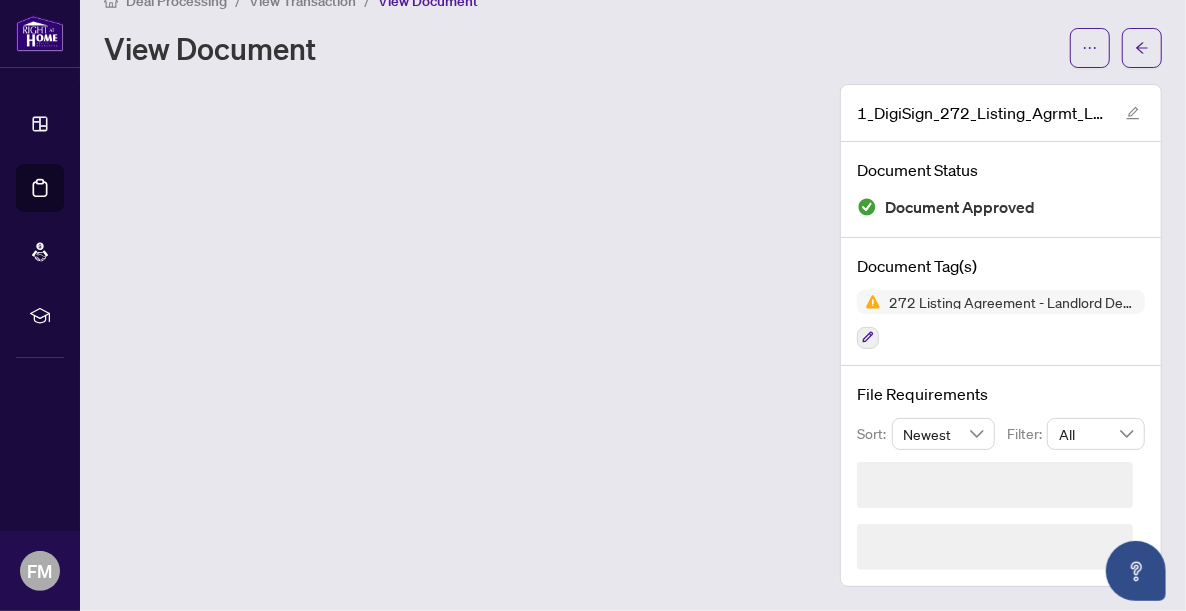 scroll, scrollTop: 0, scrollLeft: 0, axis: both 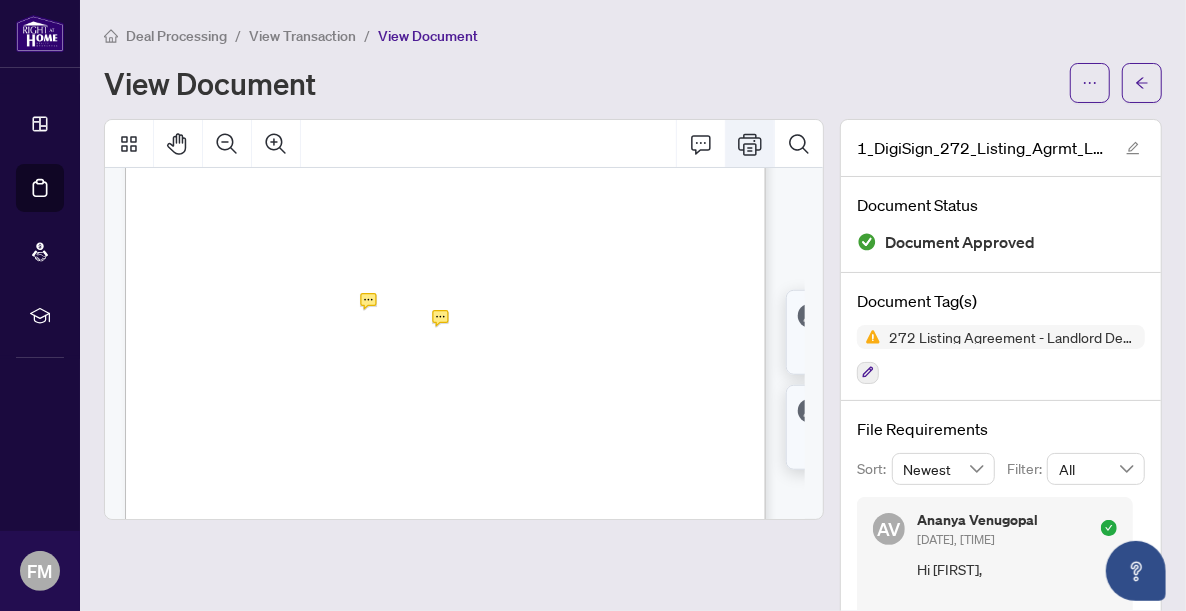 click 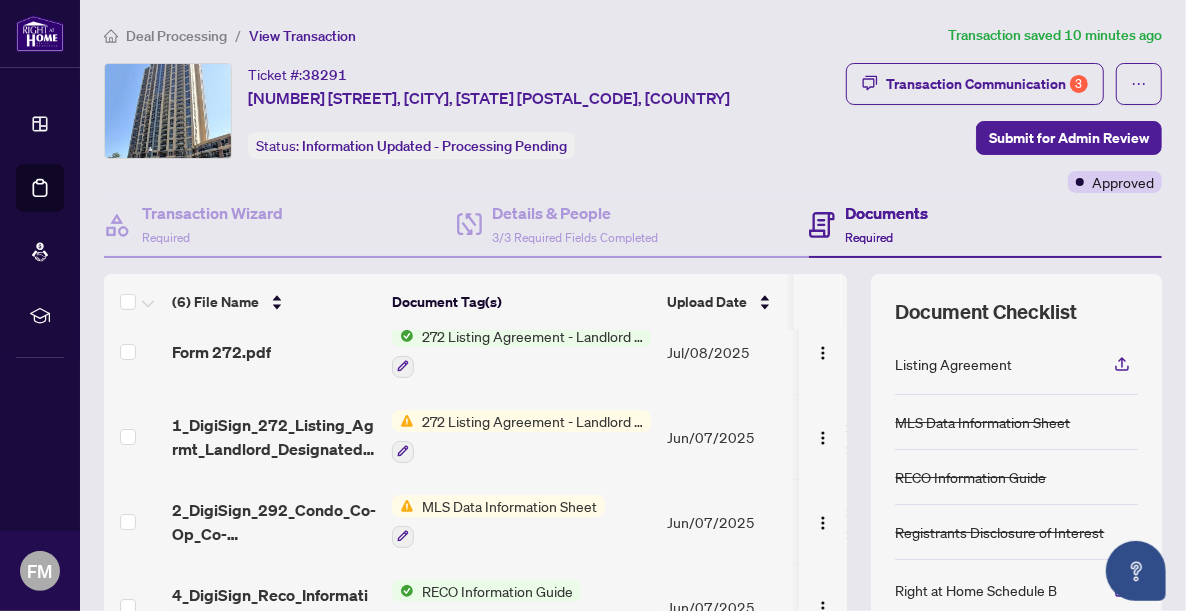 scroll, scrollTop: 106, scrollLeft: 0, axis: vertical 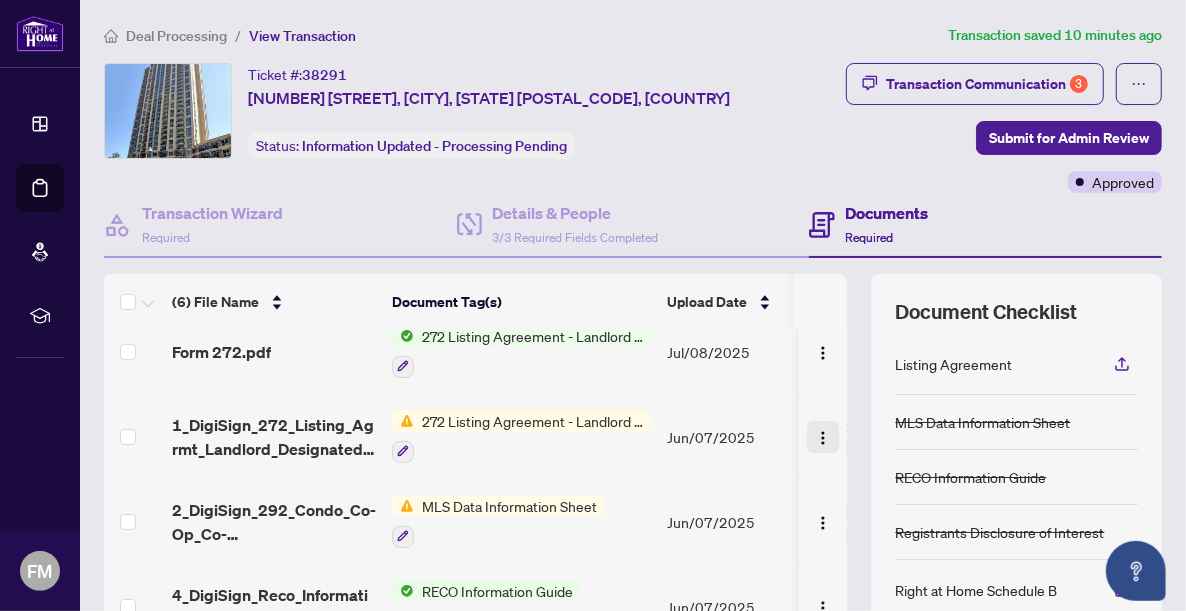 click at bounding box center [823, 438] 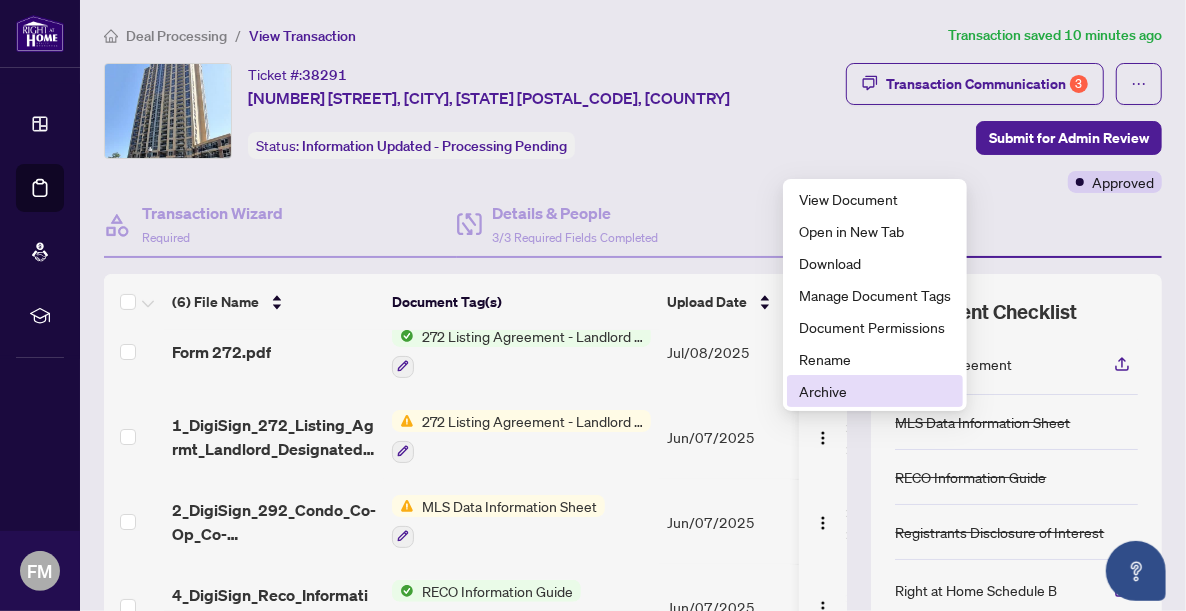 click on "Archive" at bounding box center (875, 391) 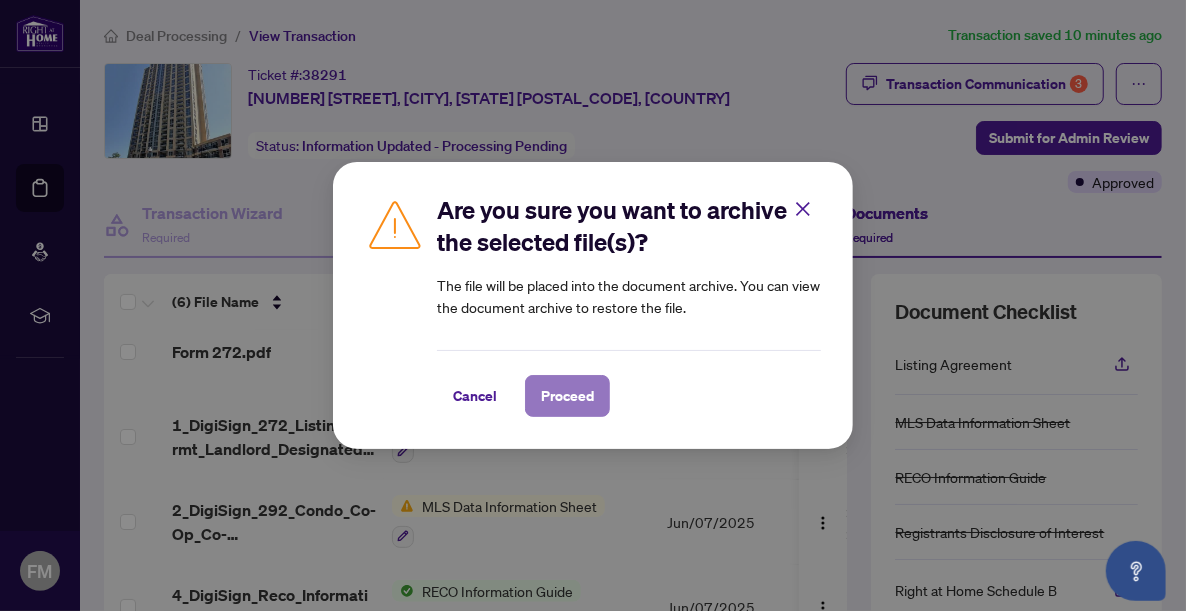 click on "Proceed" at bounding box center [567, 396] 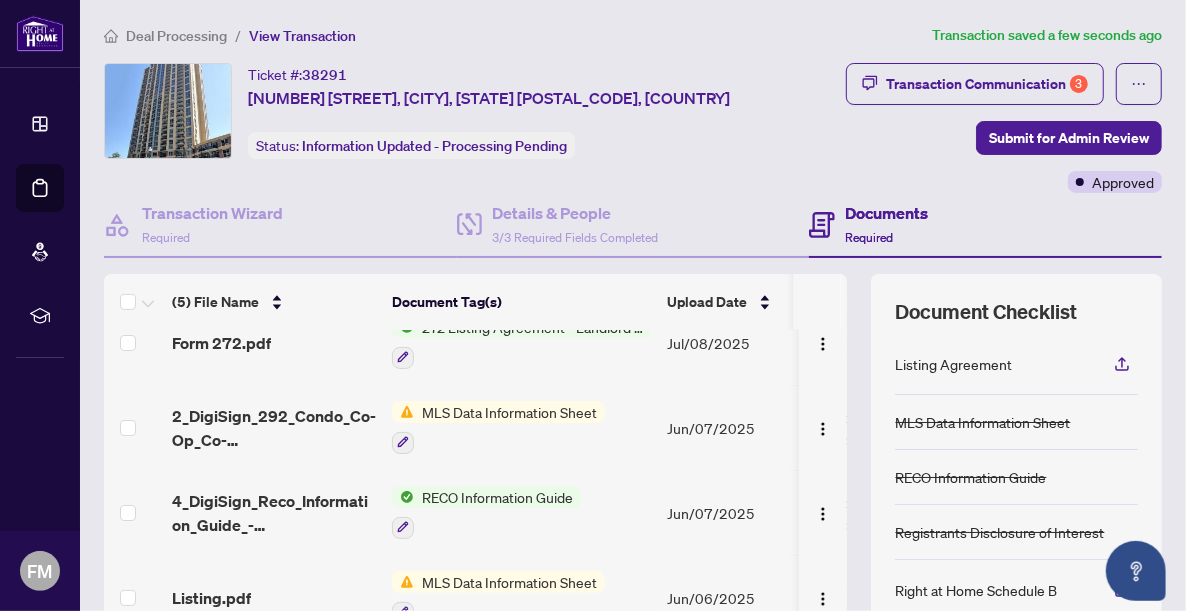 scroll, scrollTop: 128, scrollLeft: 0, axis: vertical 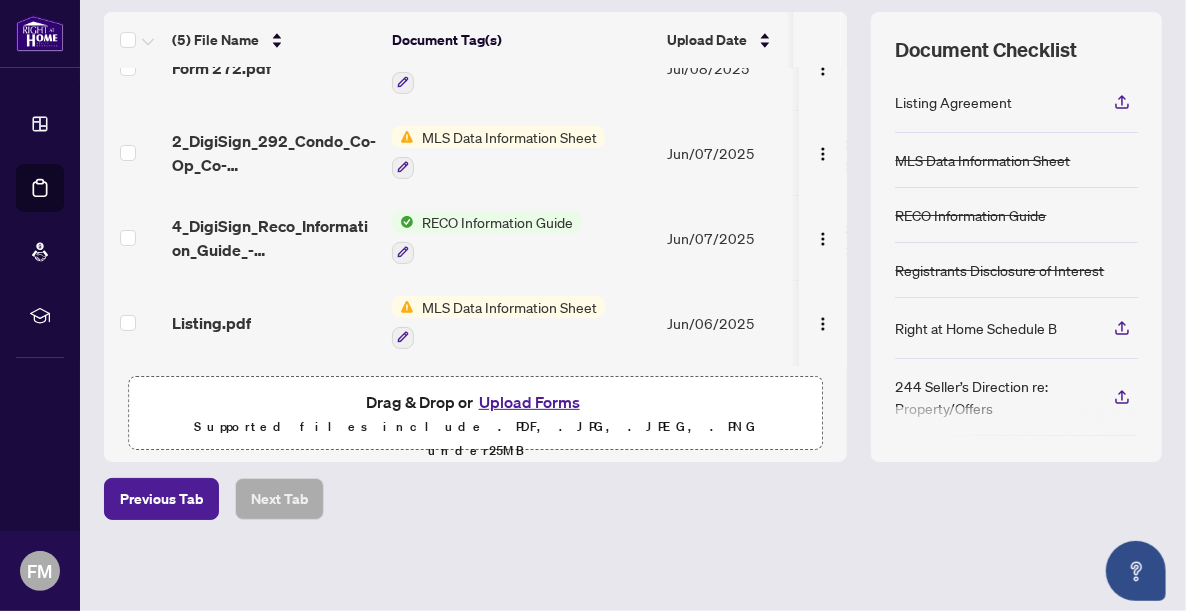click on "Upload Forms" at bounding box center (529, 402) 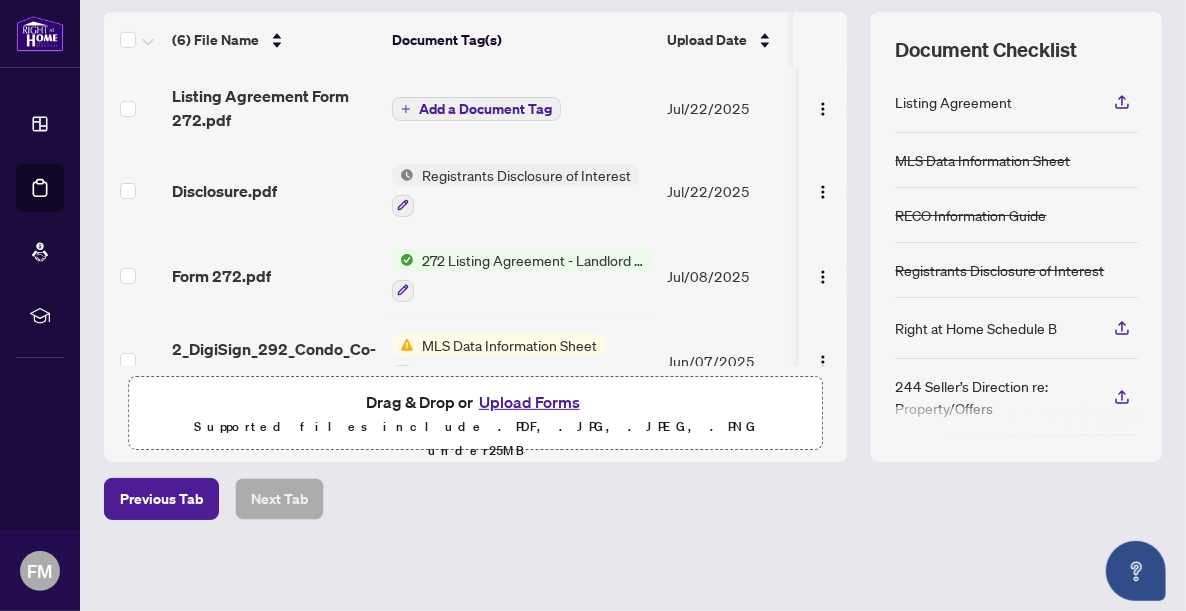 scroll, scrollTop: 209, scrollLeft: 0, axis: vertical 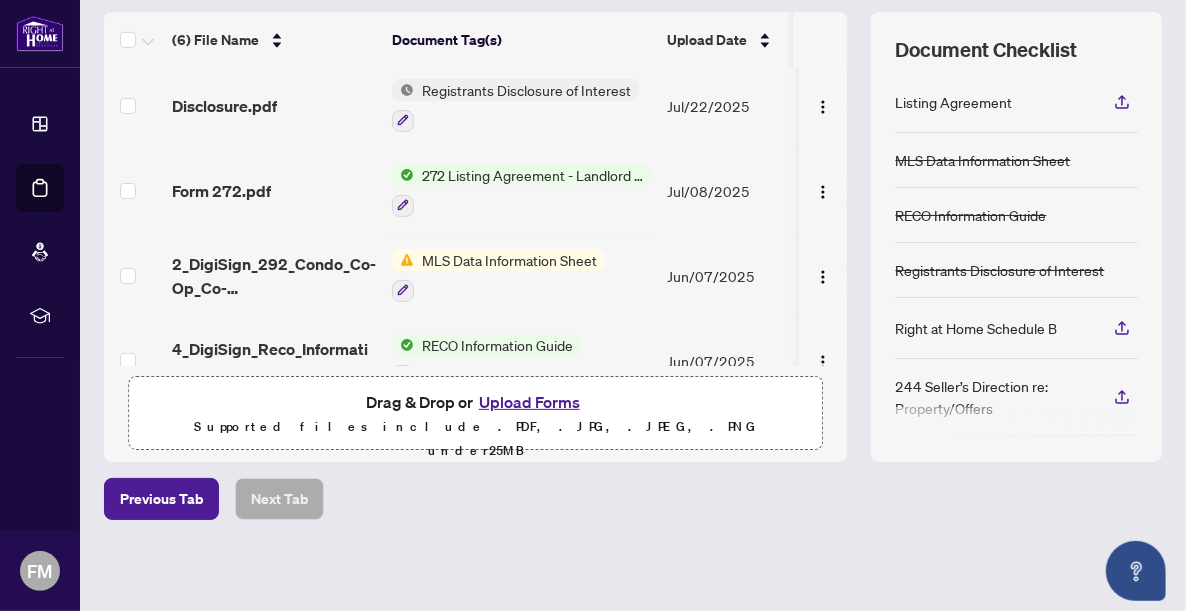 click on "272 Listing Agreement - Landlord Designated Representation Agreement Authority
to Offer for Lease" at bounding box center (532, 175) 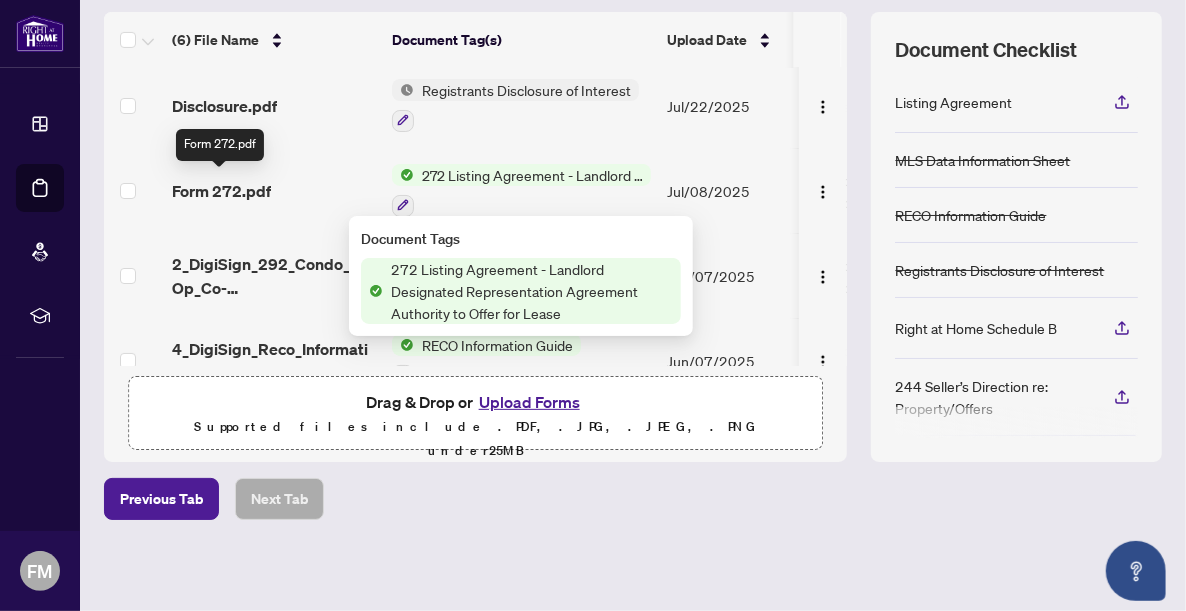 click on "Form 272.pdf" at bounding box center [221, 191] 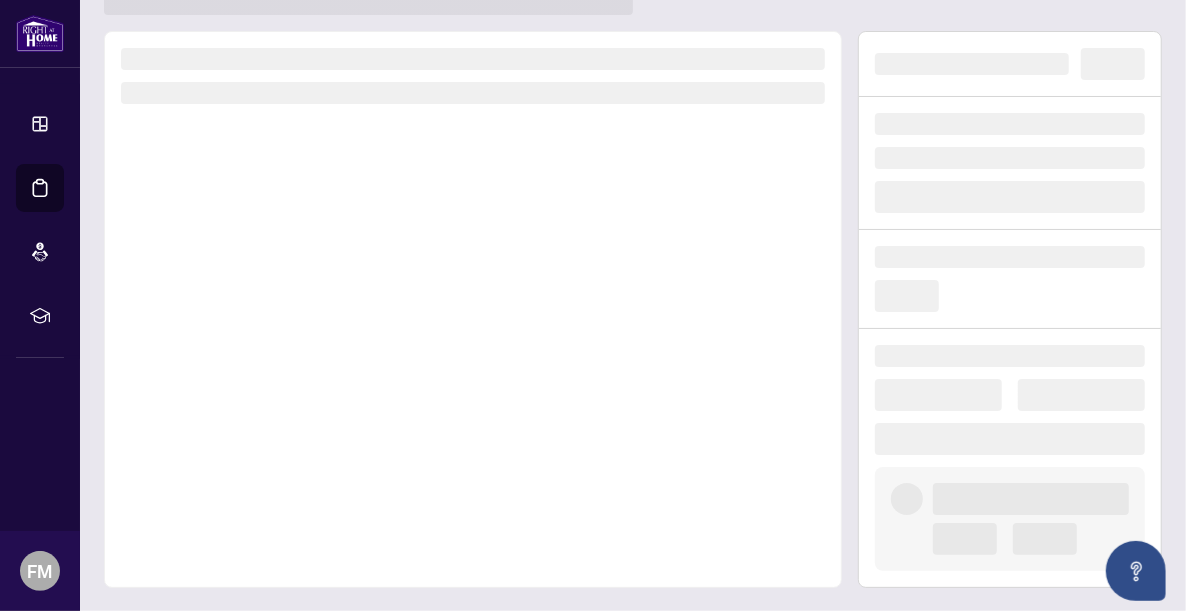 scroll, scrollTop: 0, scrollLeft: 0, axis: both 